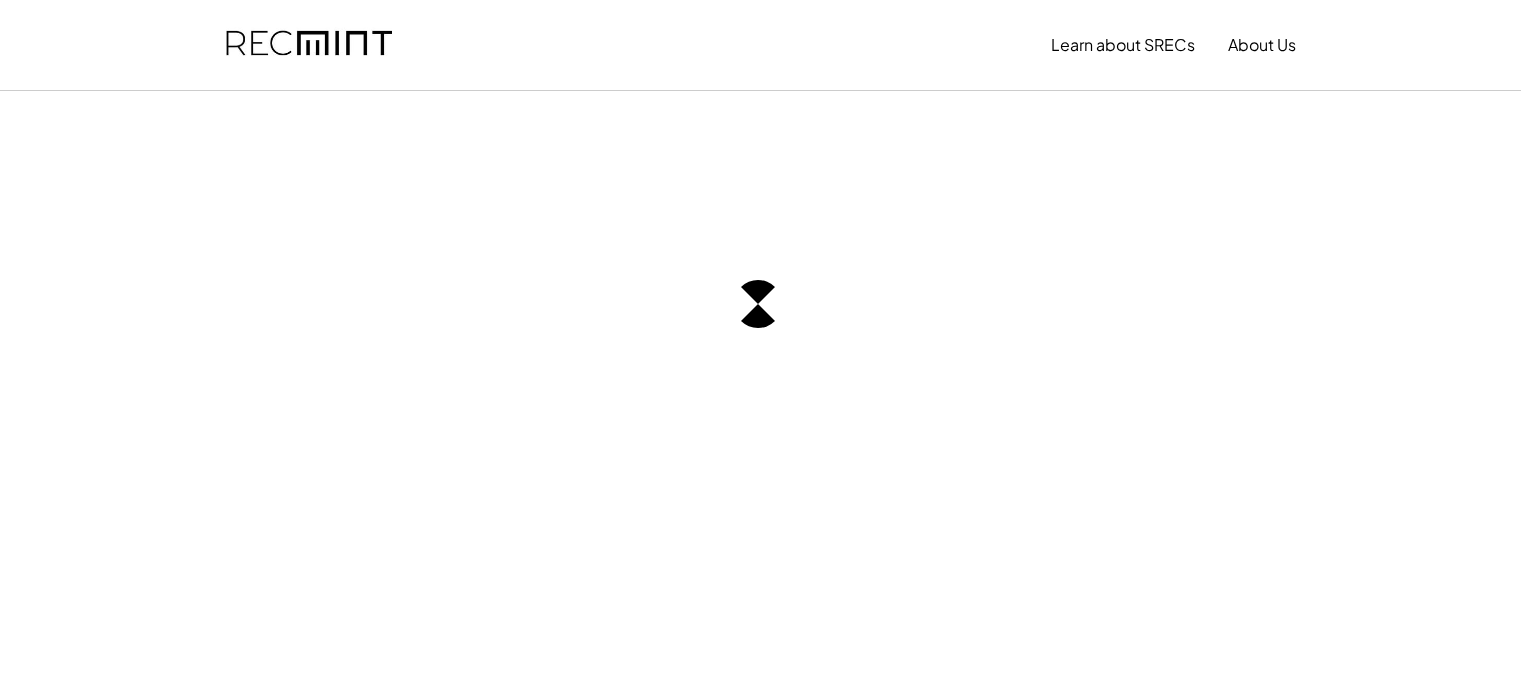 scroll, scrollTop: 0, scrollLeft: 0, axis: both 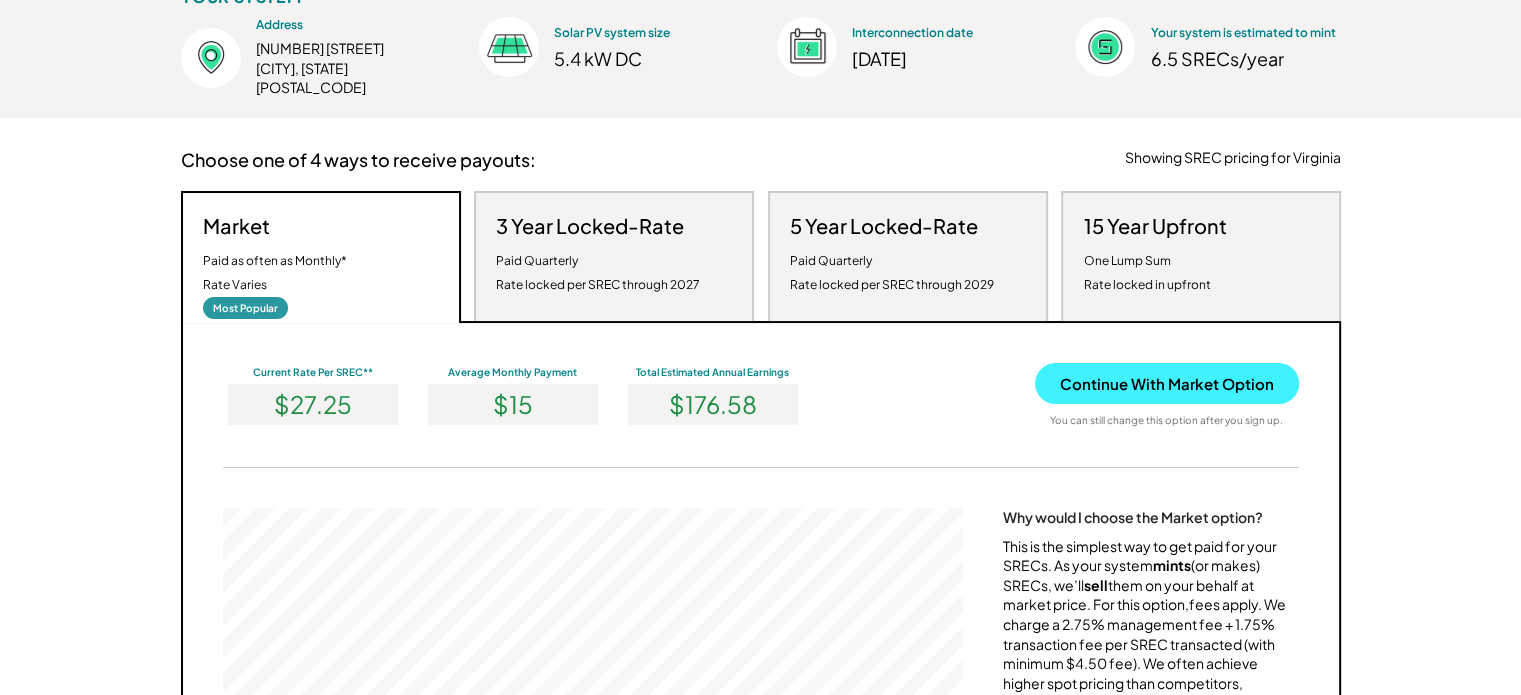 click on "Continue With Market Option" at bounding box center (1167, 383) 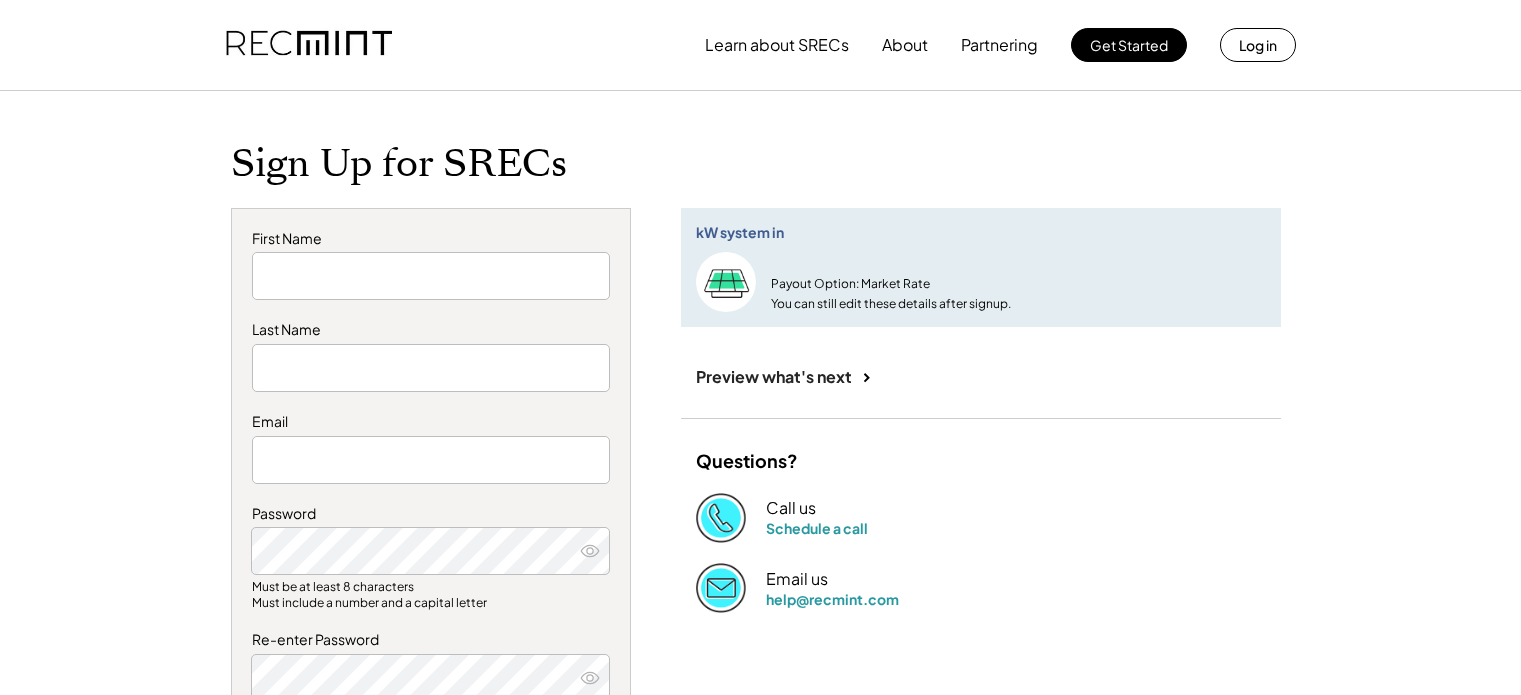 scroll, scrollTop: 0, scrollLeft: 0, axis: both 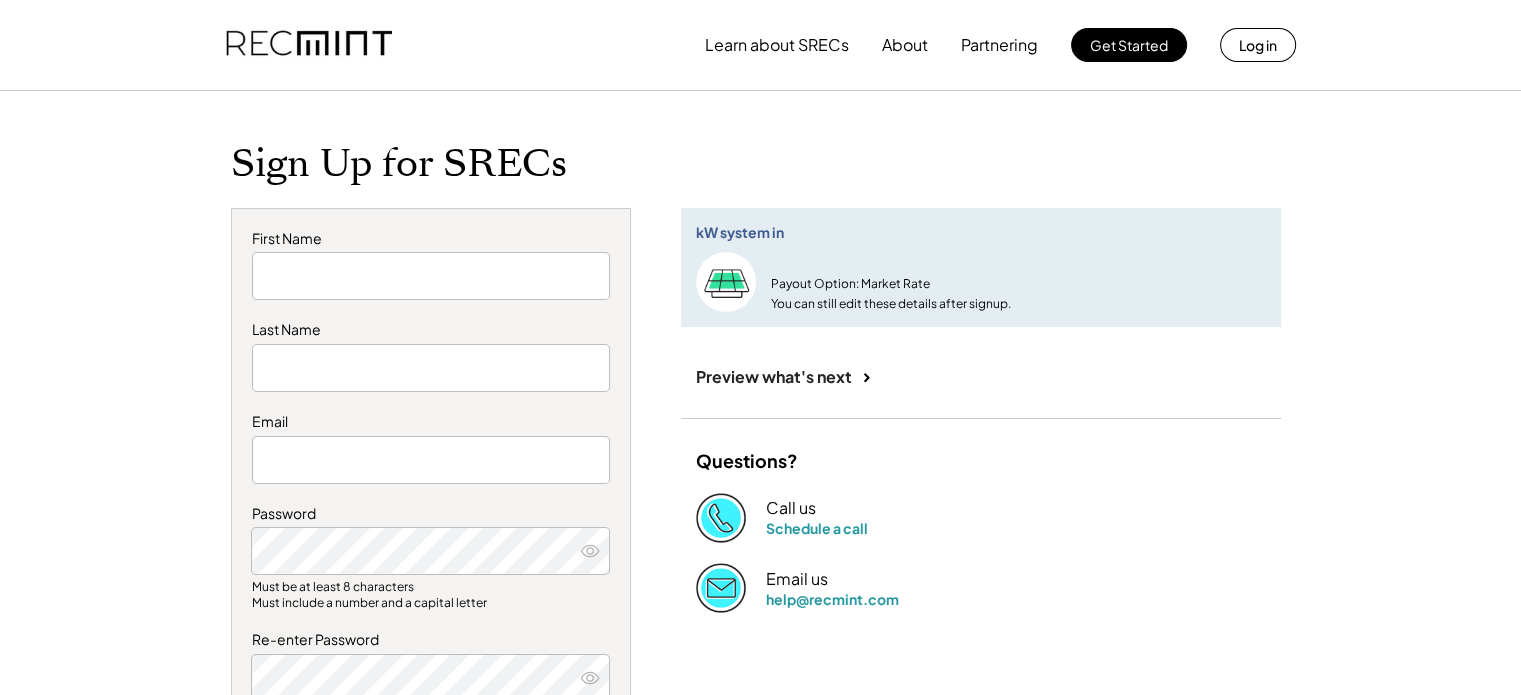 type on "*********" 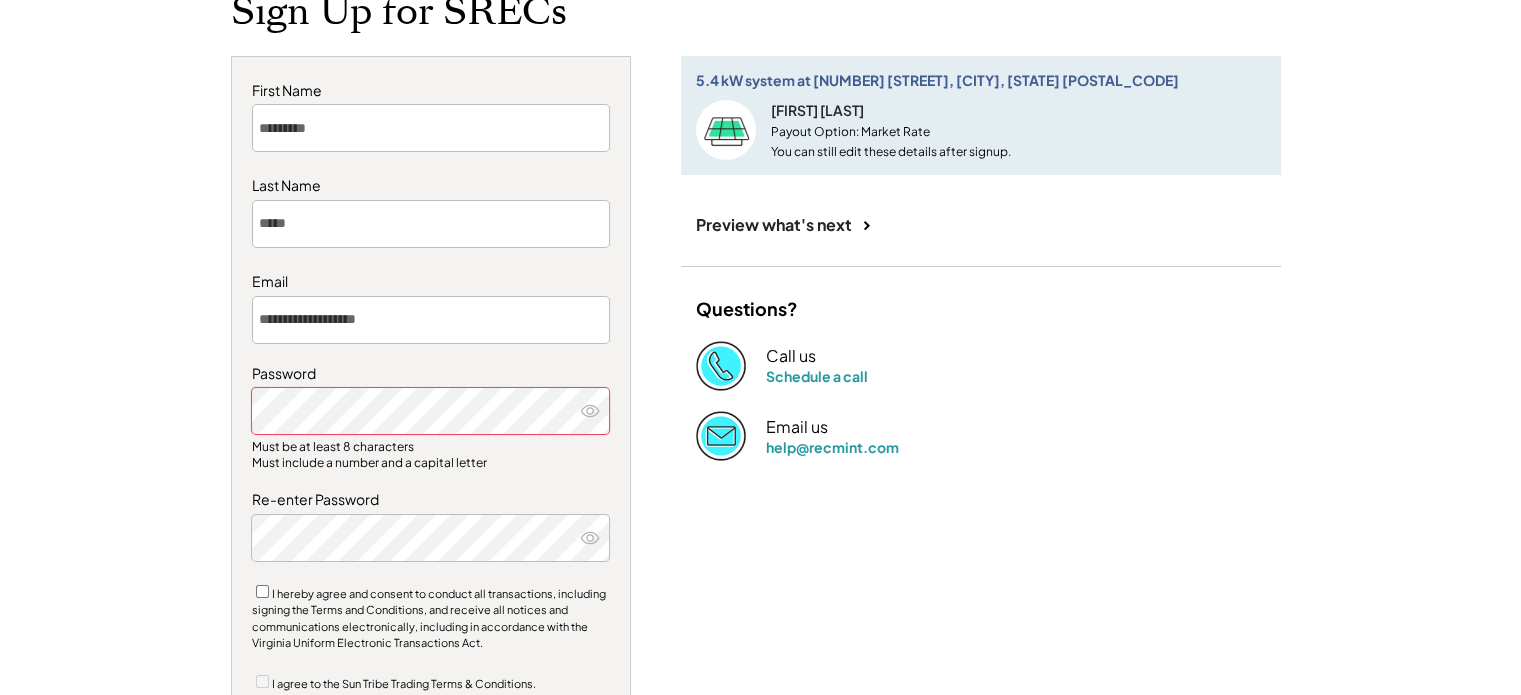 scroll, scrollTop: 200, scrollLeft: 0, axis: vertical 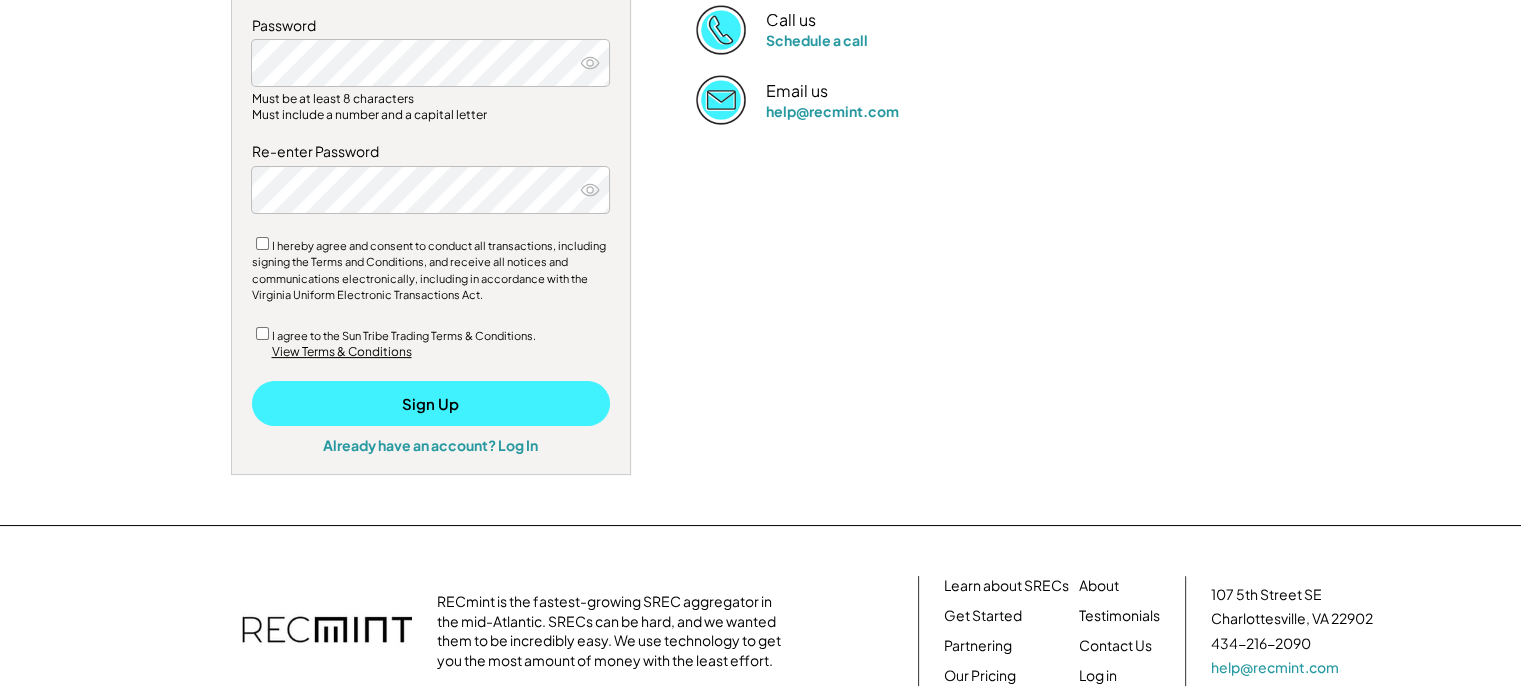 click on "Sign Up" at bounding box center [431, 403] 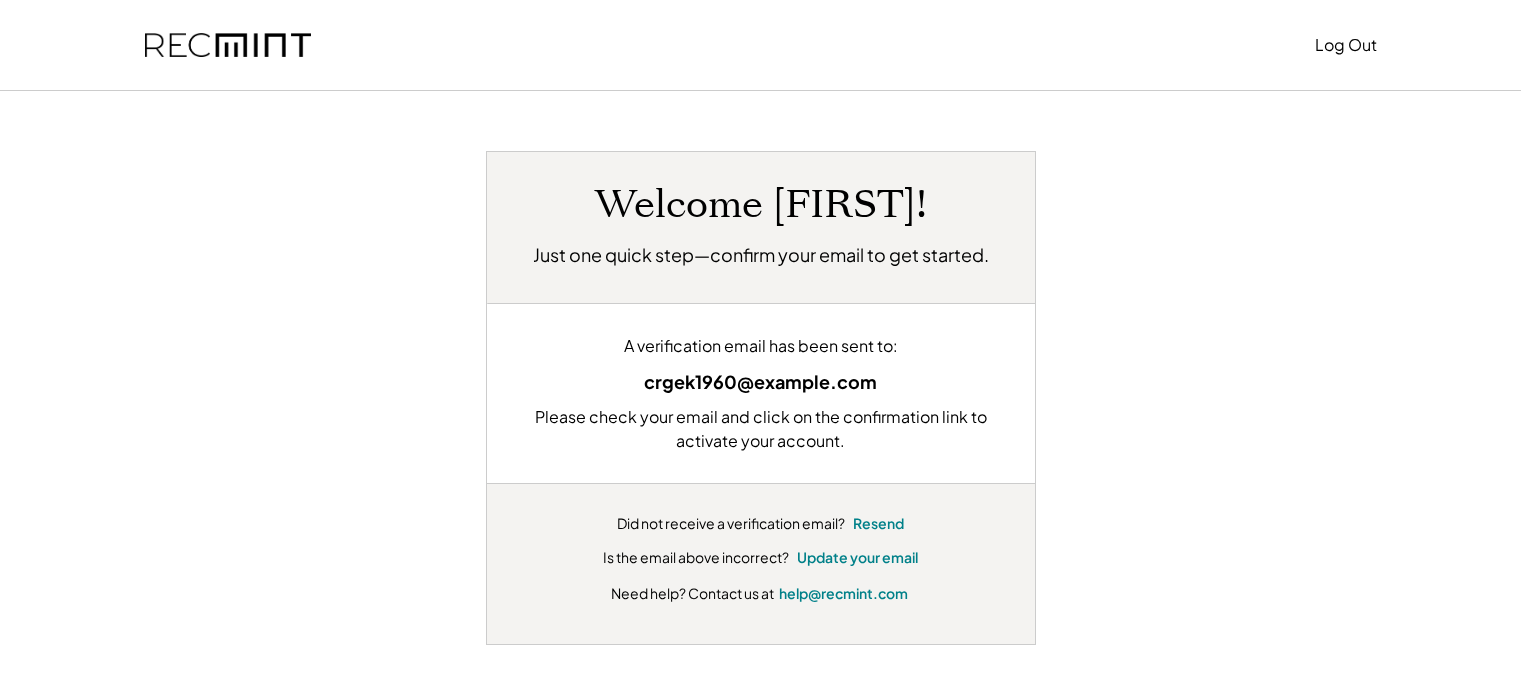 scroll, scrollTop: 0, scrollLeft: 0, axis: both 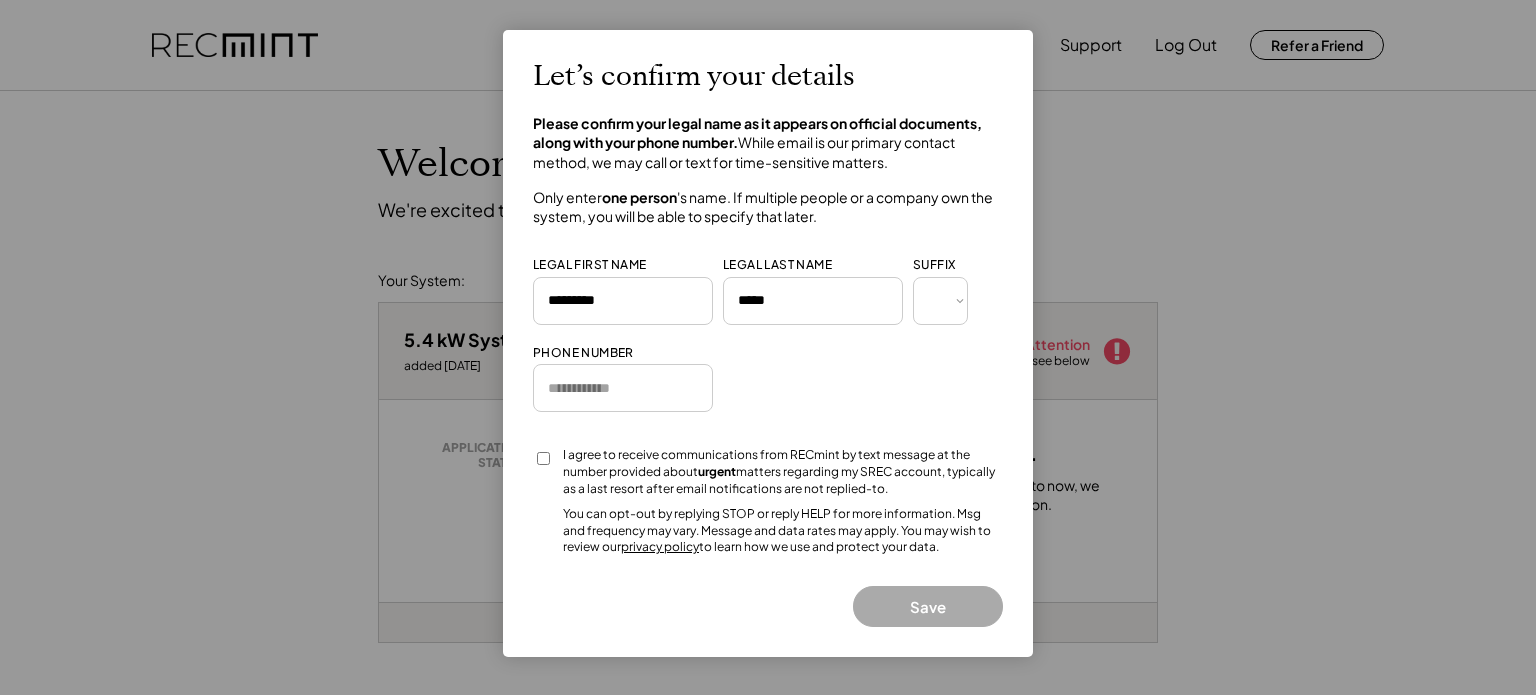 click at bounding box center [623, 388] 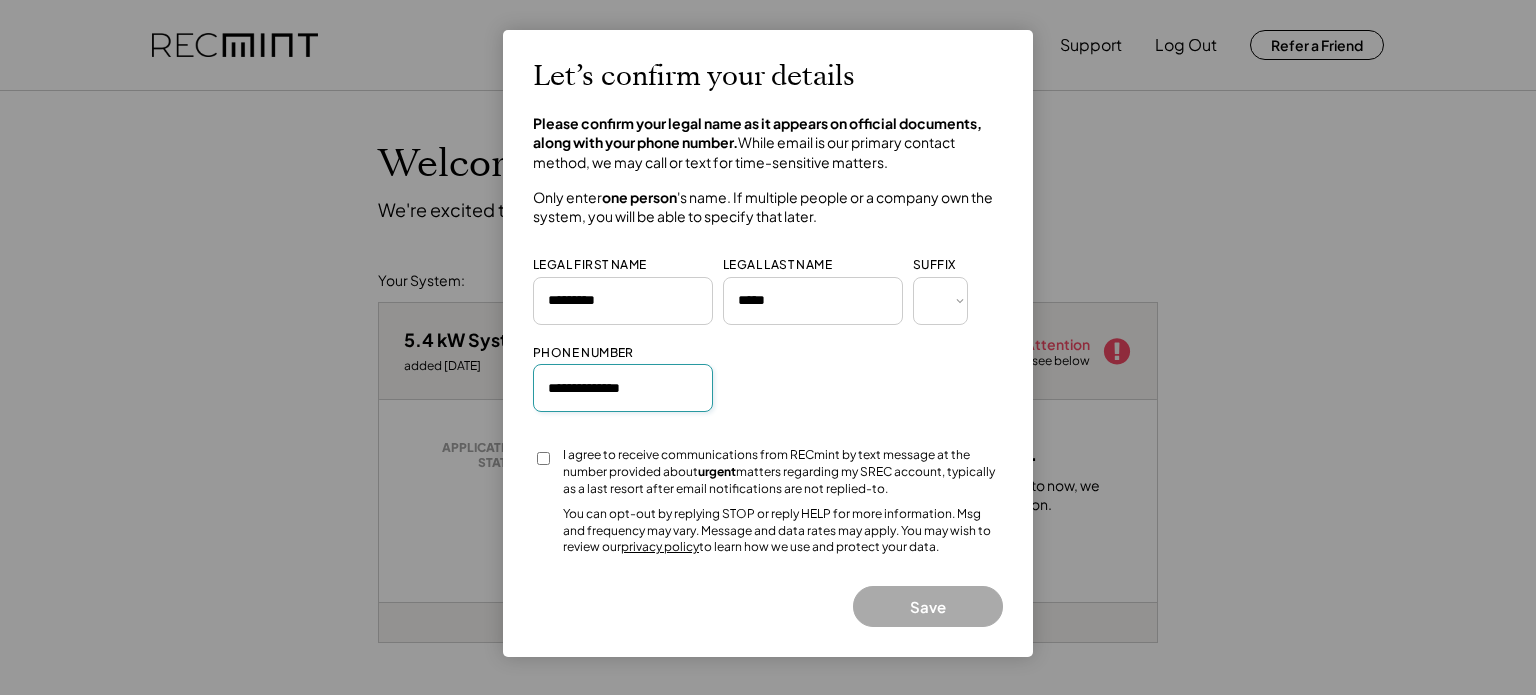 type on "**********" 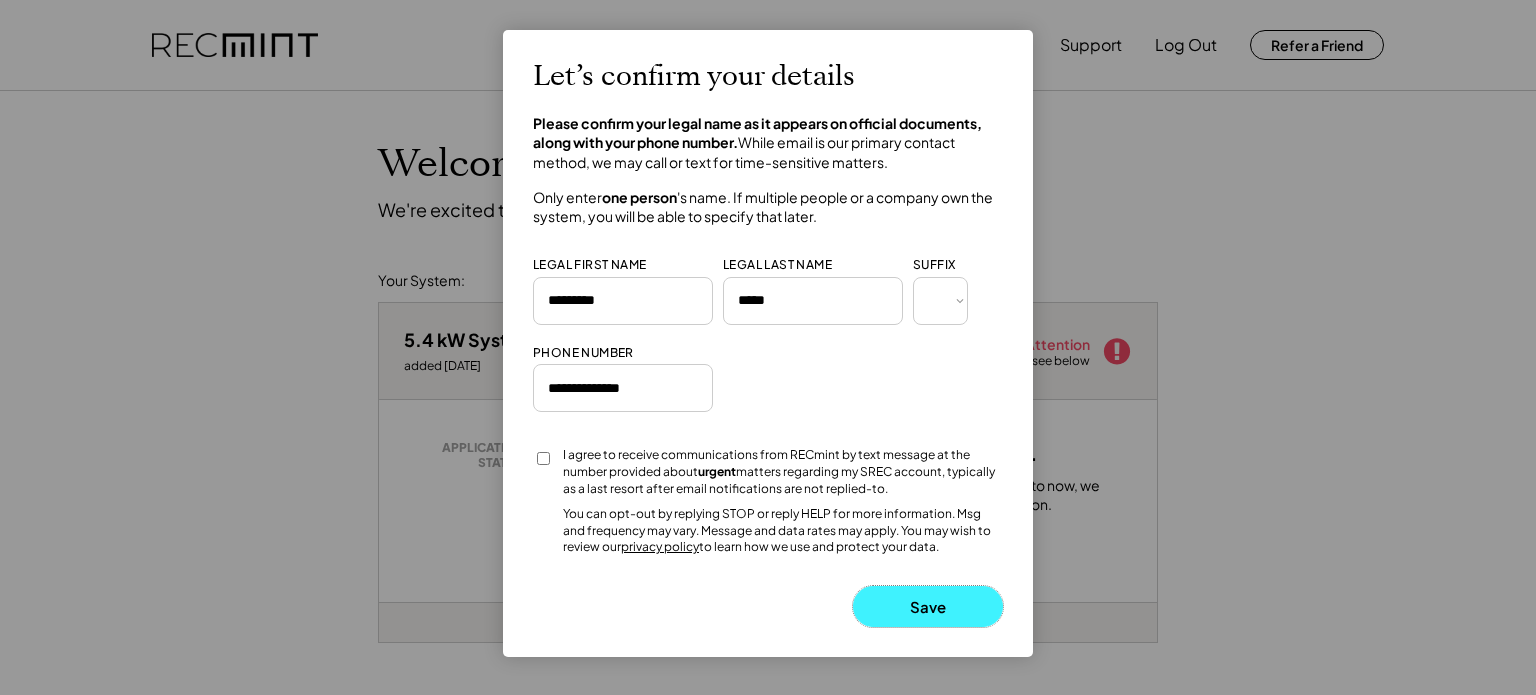 click on "Save" at bounding box center (928, 606) 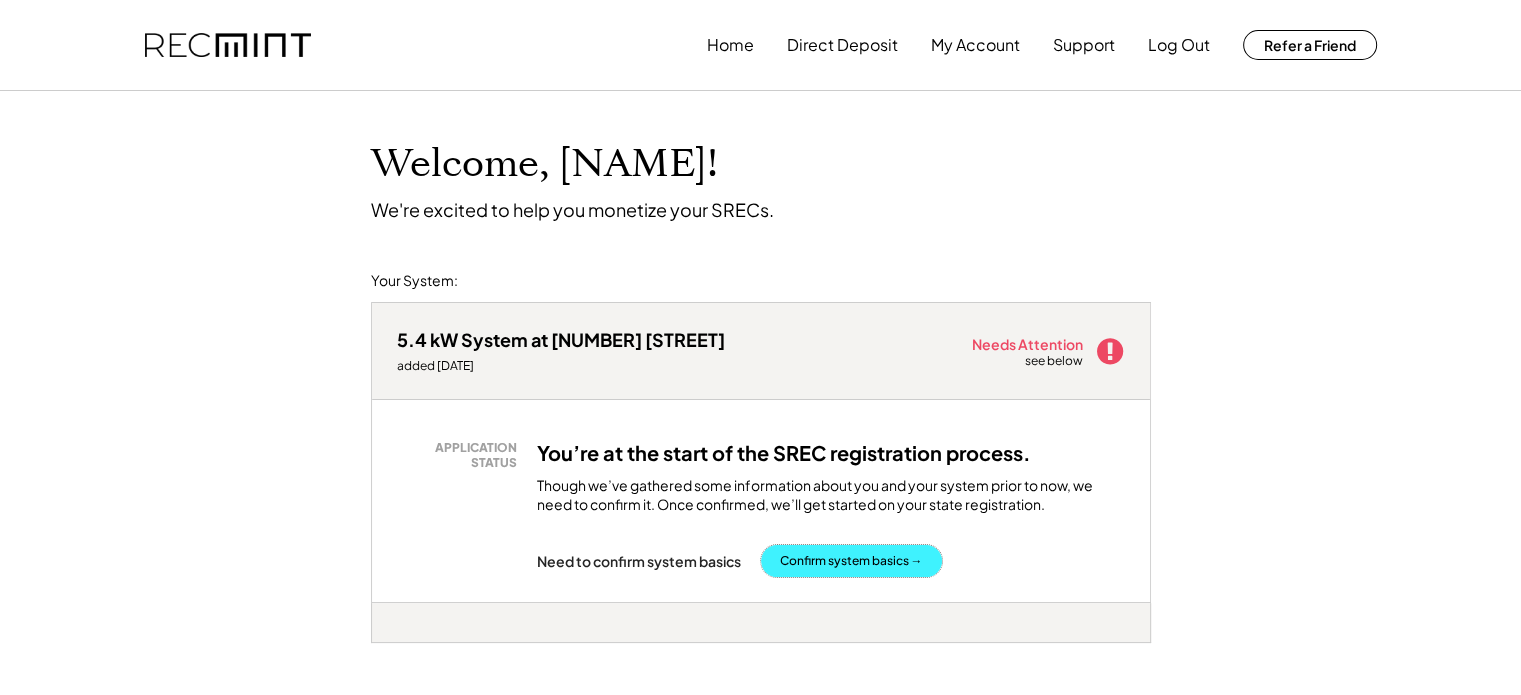 click on "Confirm system basics →" at bounding box center [851, 561] 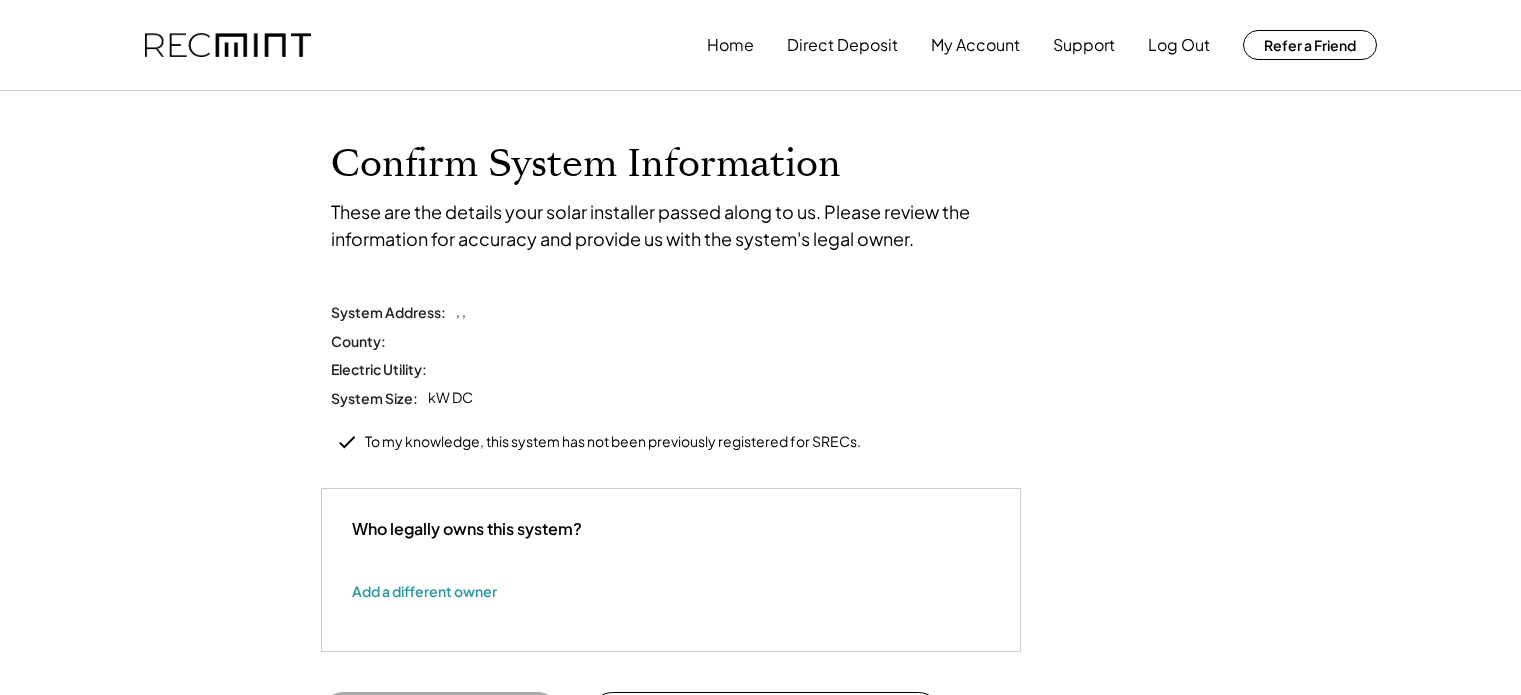scroll, scrollTop: 0, scrollLeft: 0, axis: both 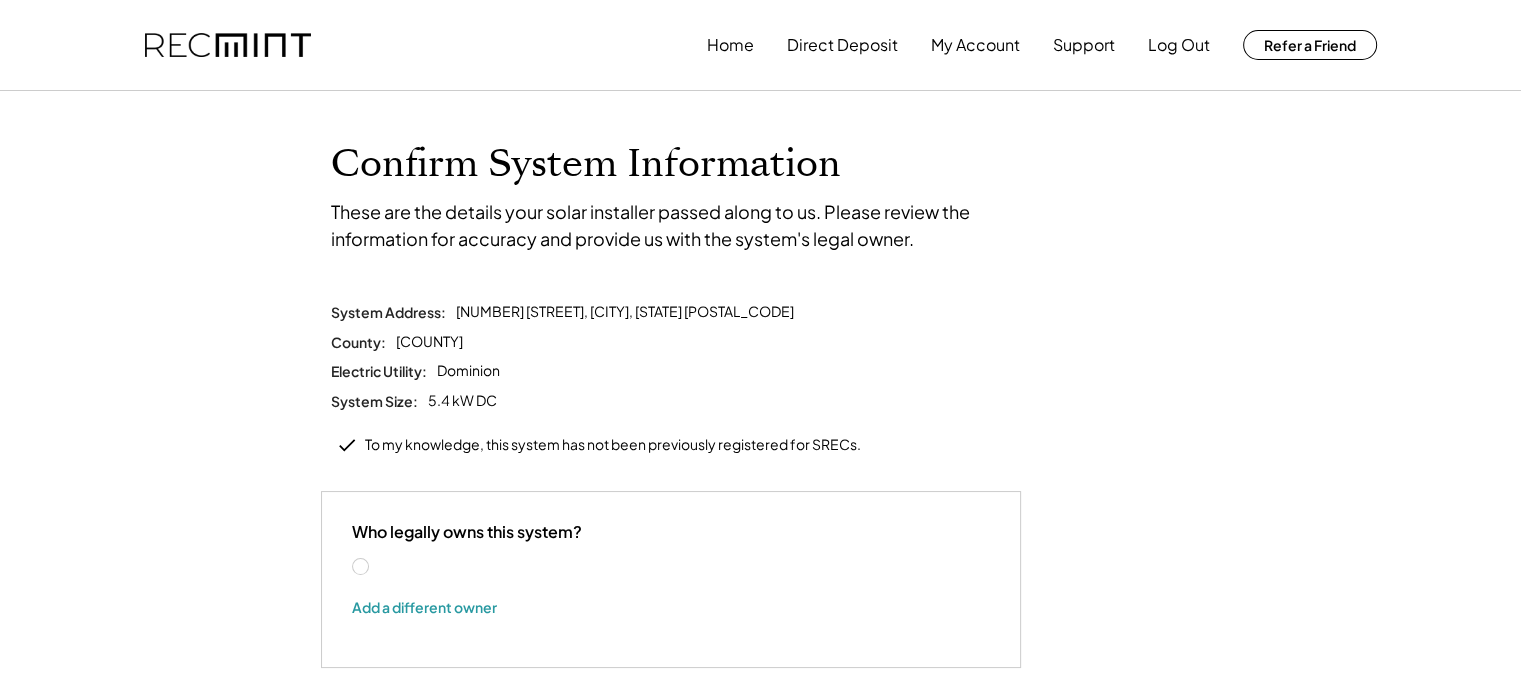 click on "Catherine Evans" at bounding box center [462, 567] 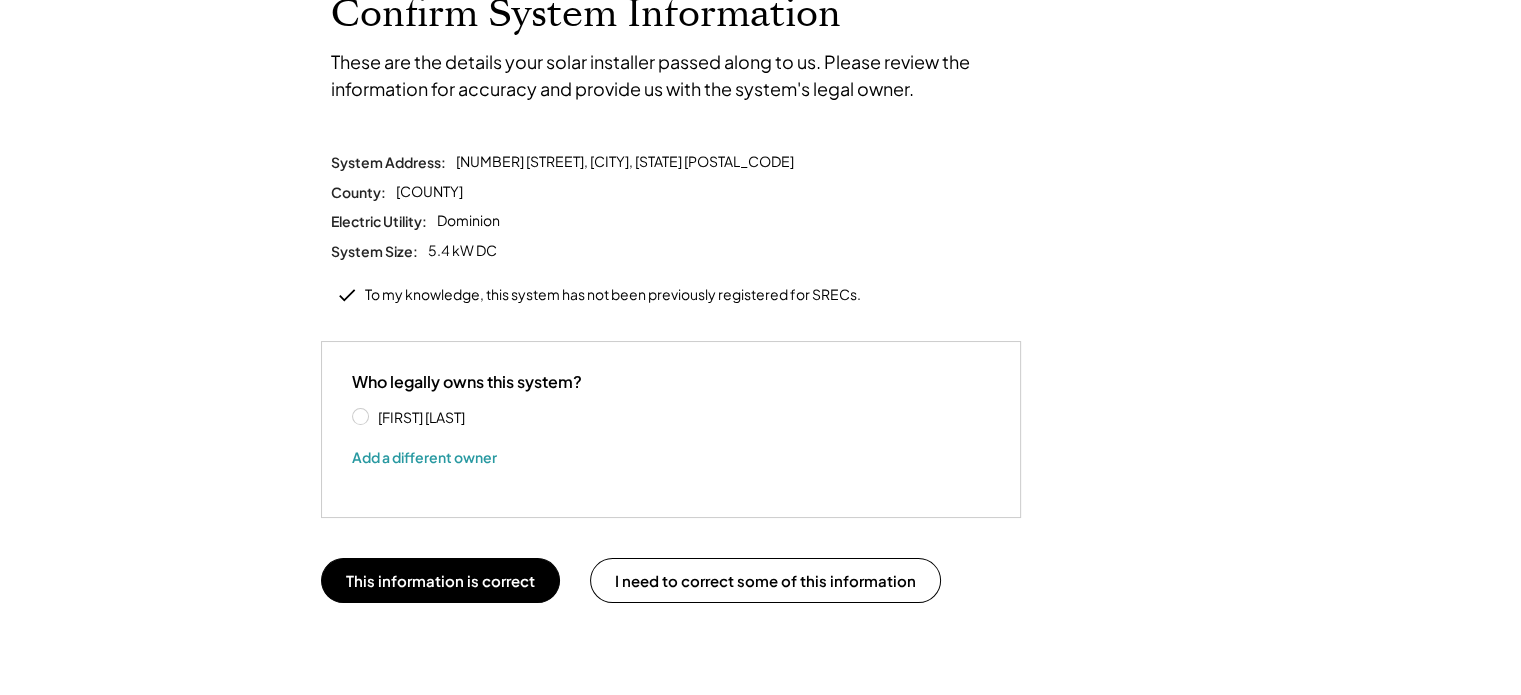 scroll, scrollTop: 200, scrollLeft: 0, axis: vertical 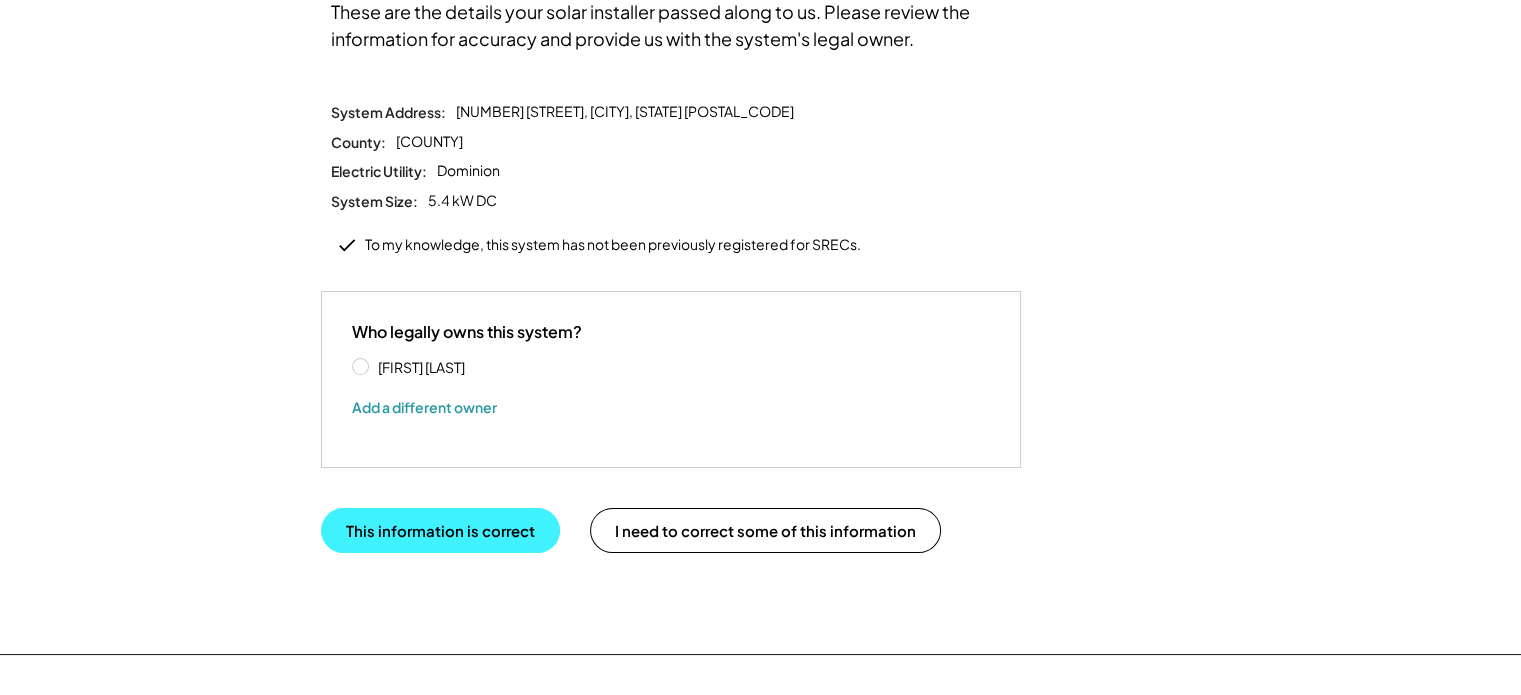 click on "This information is correct" at bounding box center [440, 530] 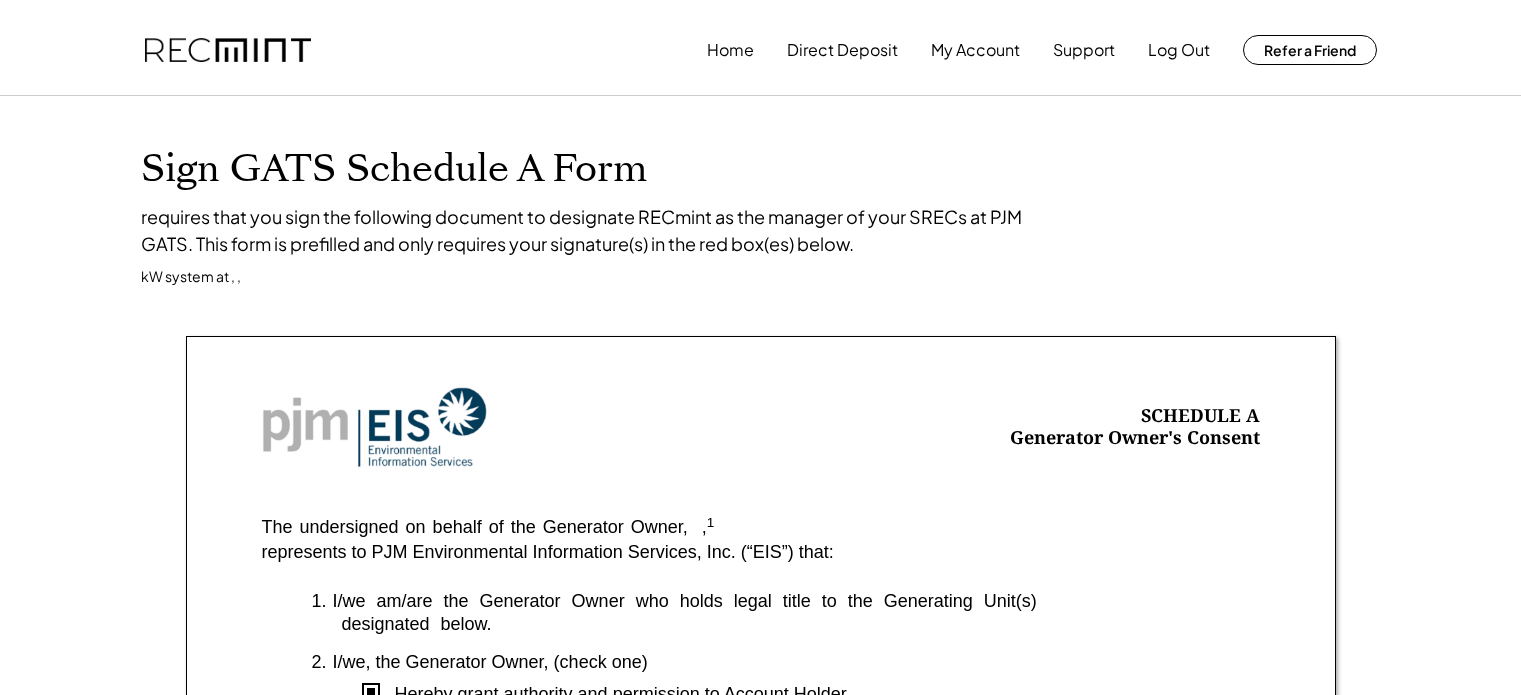 scroll, scrollTop: 0, scrollLeft: 0, axis: both 